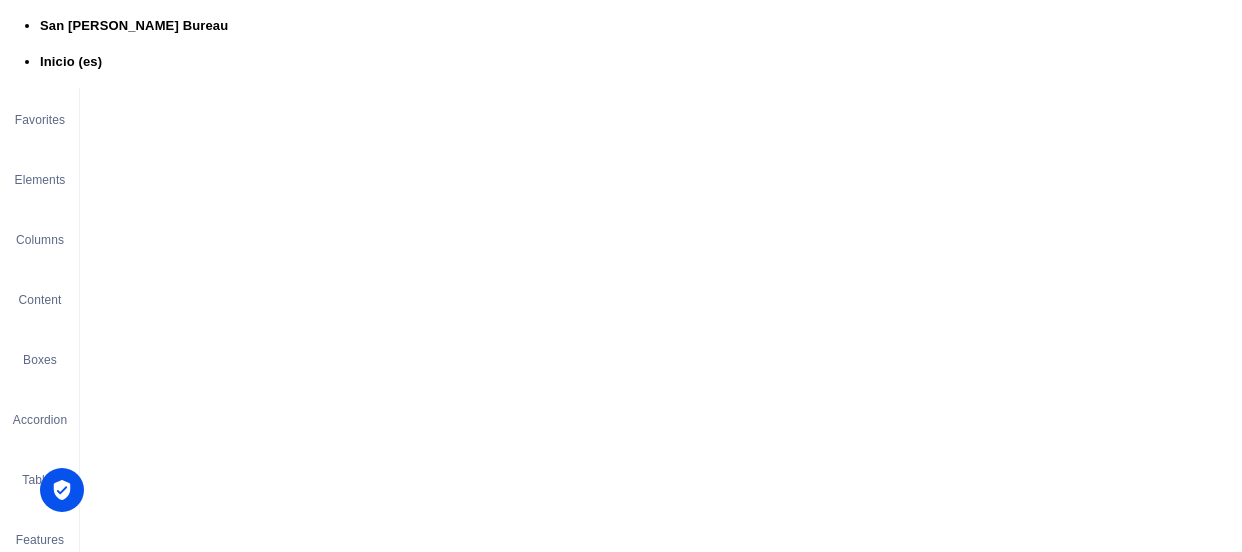 scroll, scrollTop: 0, scrollLeft: 0, axis: both 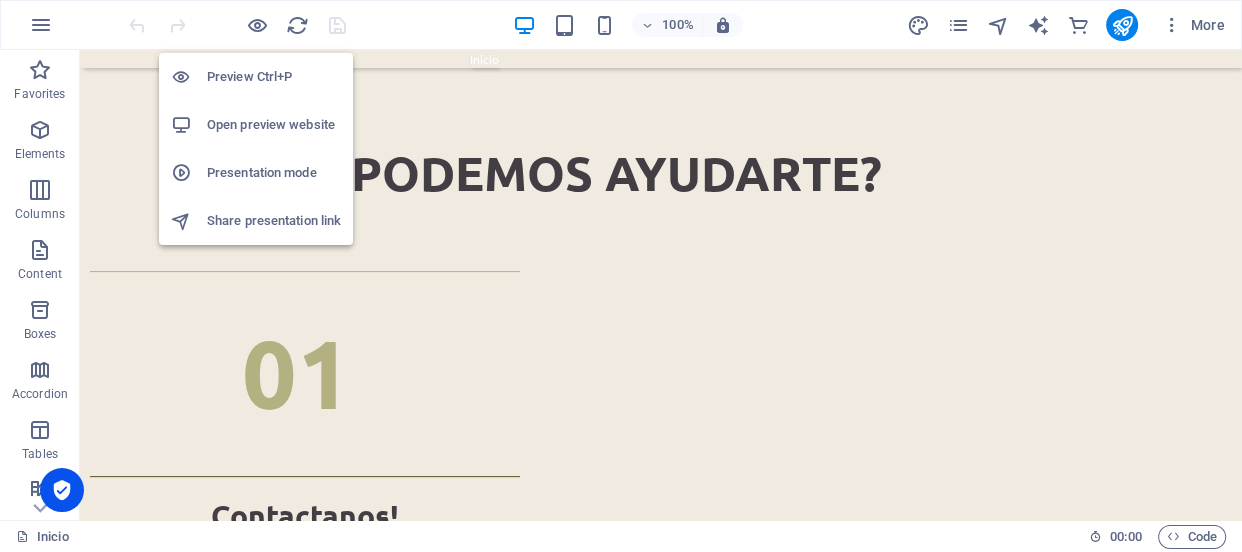 click on "Open preview website" at bounding box center (274, 125) 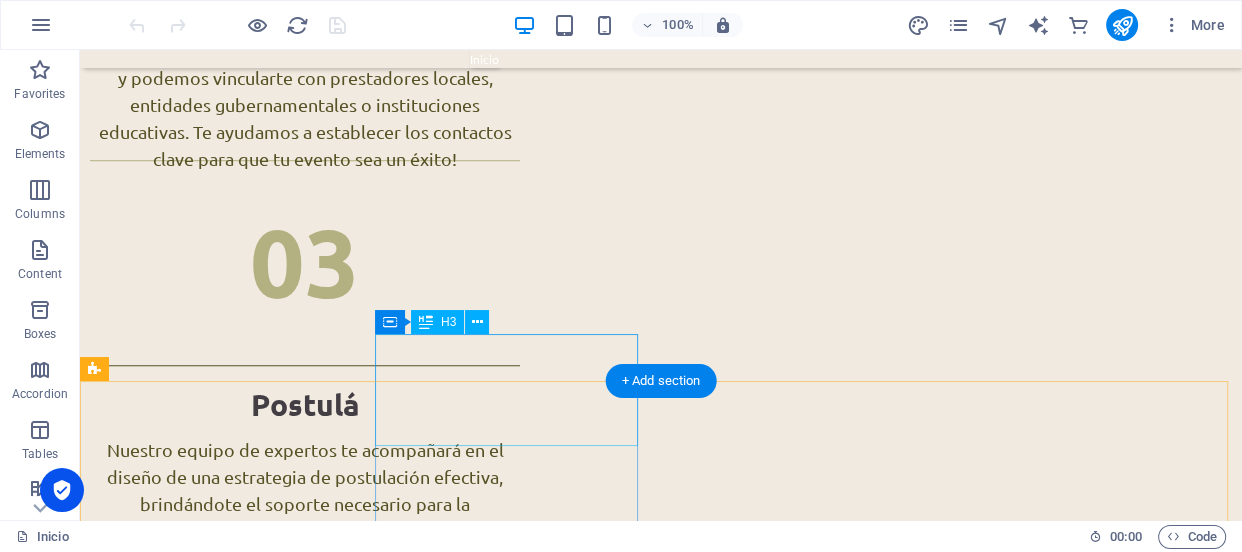 scroll, scrollTop: 1595, scrollLeft: 0, axis: vertical 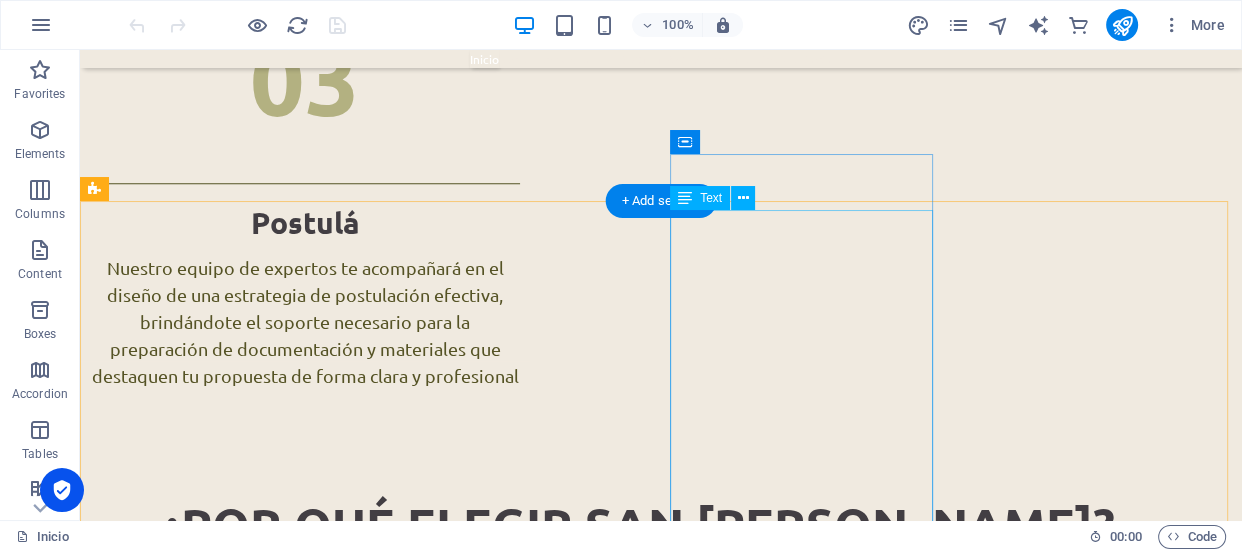 click on "#2 de 266 en Ferias y exposiciones #2 en Eventos deportivos internacionales  #3 en Incentivos y reuniones corporativas #7 Congresos y Convenciones de 266 sedes #9 lugar a nivel nacional de acuerdo al Anuario estadístico 2022 del OETR de la [GEOGRAPHIC_DATA]. # Ranking internacional de ICCA Argentina ocupa el puesto 27 a nivel mundial. [GEOGRAPHIC_DATA][PERSON_NAME] es una de las 18 sedes que integran este ranking" at bounding box center (213, 2702) 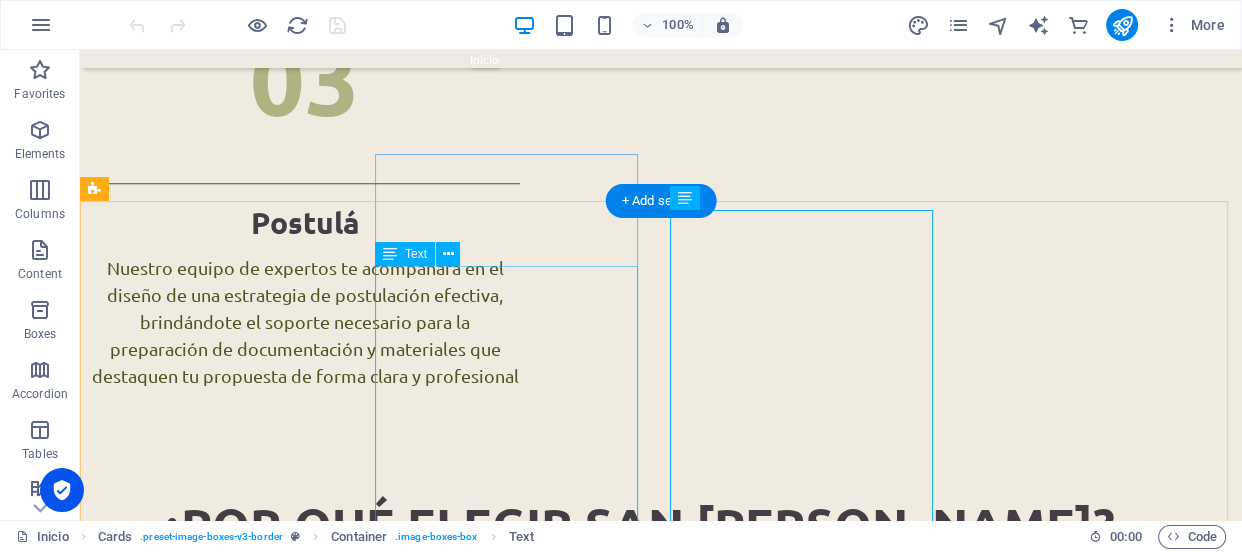 click on "[GEOGRAPHIC_DATA][PERSON_NAME] es un destino deportivo de alto nivel, sede de grandes eventos nacionales e internacionales. Ha albergado la Copa [PERSON_NAME], World Superbike, el Mundial de Kayak, la Vuelta Ciclística Internacional, la Copa Sudamericana de BMX, Ironman, A1Padle, sede de la Copa América,Copa Mundial de Fútbol Sub-20, Americas Rugby Championship  Campeonato Sudamericano de Fútbol y grandes eventos automovilísticos, entre otros. Su infraestructura incluye estadios, circuitos y escenarios naturales únicos, con capacidad para más de 75.000 espectadores en eventos abiertos y  mas de 22.000 en espacios cerrados, consolidándola como un referente del deporte a nivel mundial." at bounding box center (213, 1714) 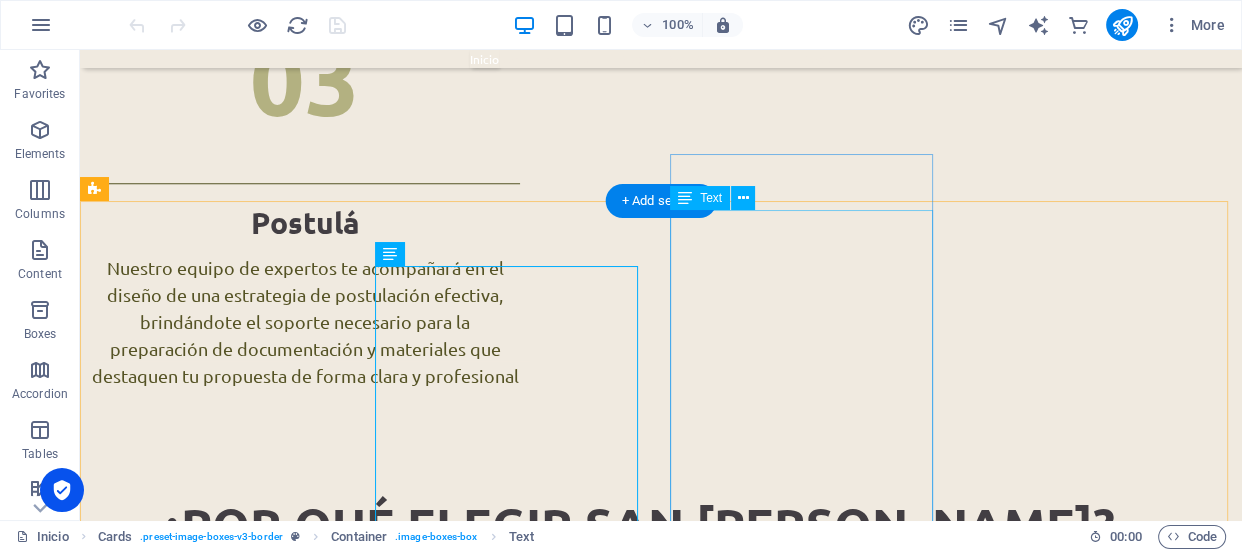 click on "#2 de 266 en Ferias y exposiciones #2 en Eventos deportivos internacionales  #3 en Incentivos y reuniones corporativas #7 Congresos y Convenciones de 266 sedes #9 lugar a nivel nacional de acuerdo al Anuario estadístico 2022 del OETR de la [GEOGRAPHIC_DATA]. # Ranking internacional de ICCA Argentina ocupa el puesto 27 a nivel mundial. [GEOGRAPHIC_DATA][PERSON_NAME] es una de las 18 sedes que integran este ranking" at bounding box center [213, 2702] 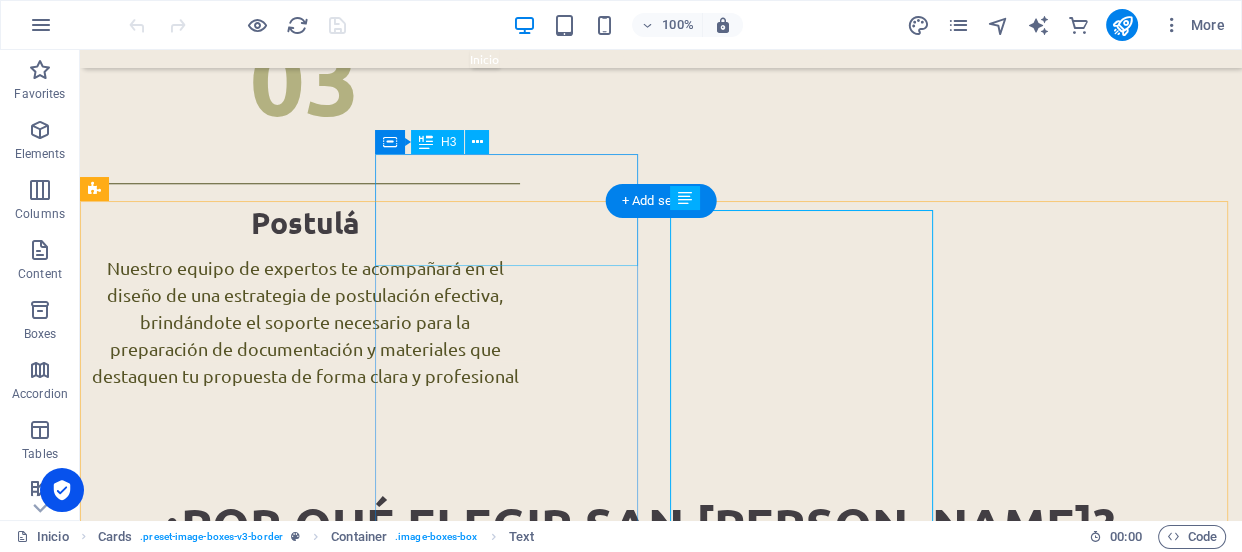 click on "Infraestructura Deportiva" at bounding box center (213, 1109) 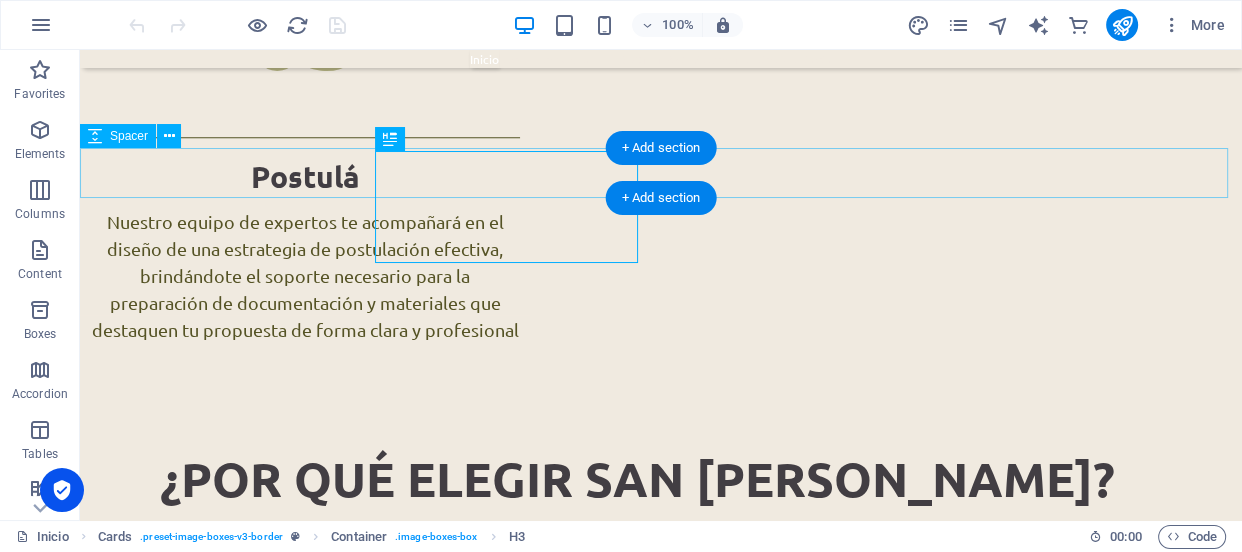 scroll, scrollTop: 1595, scrollLeft: 0, axis: vertical 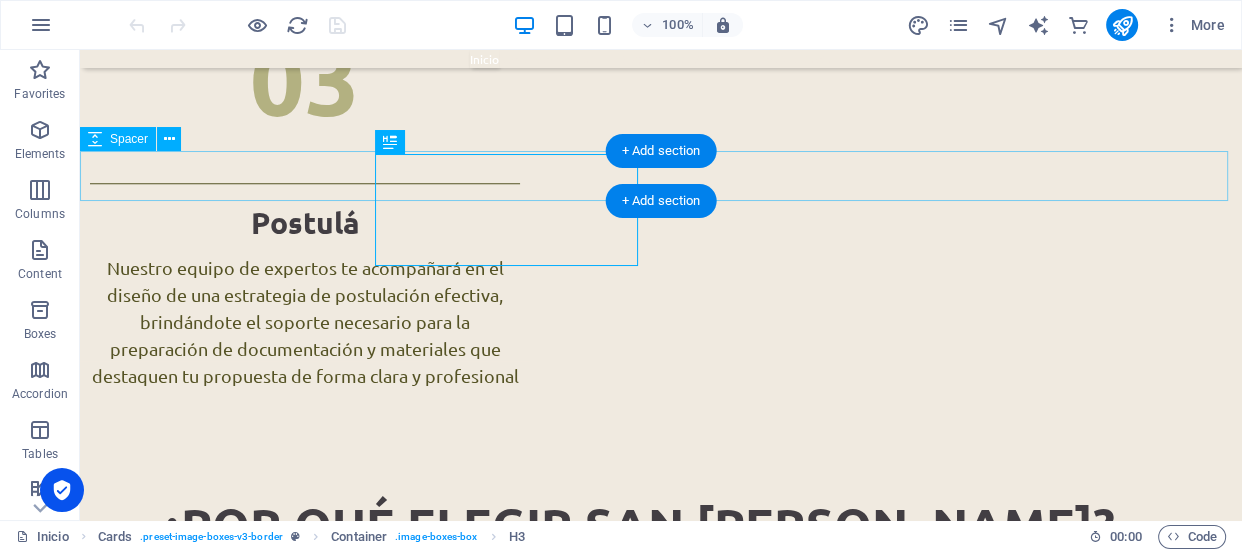 click at bounding box center (661, 612) 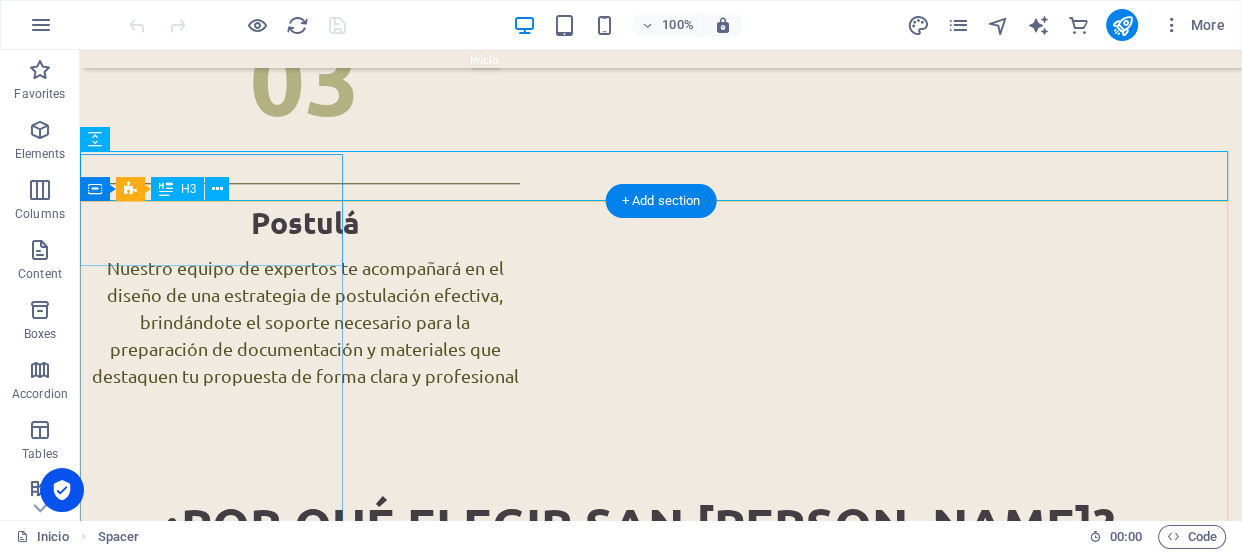 click on "Nuestro Barrio de Eventos" at bounding box center [305, 693] 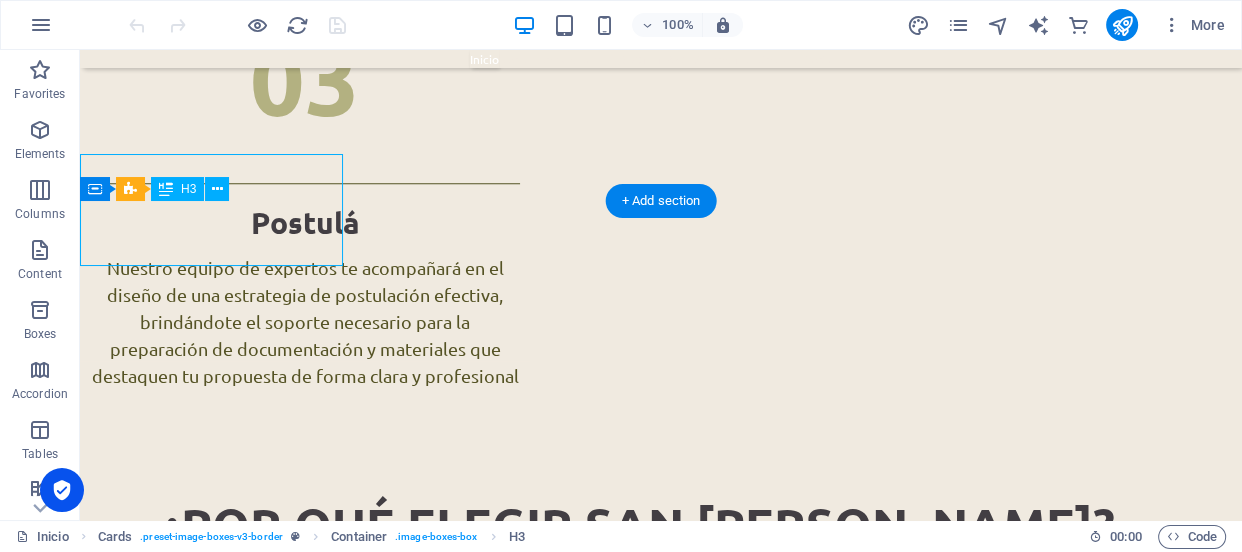 click on "Nuestro Barrio de Eventos" at bounding box center (305, 693) 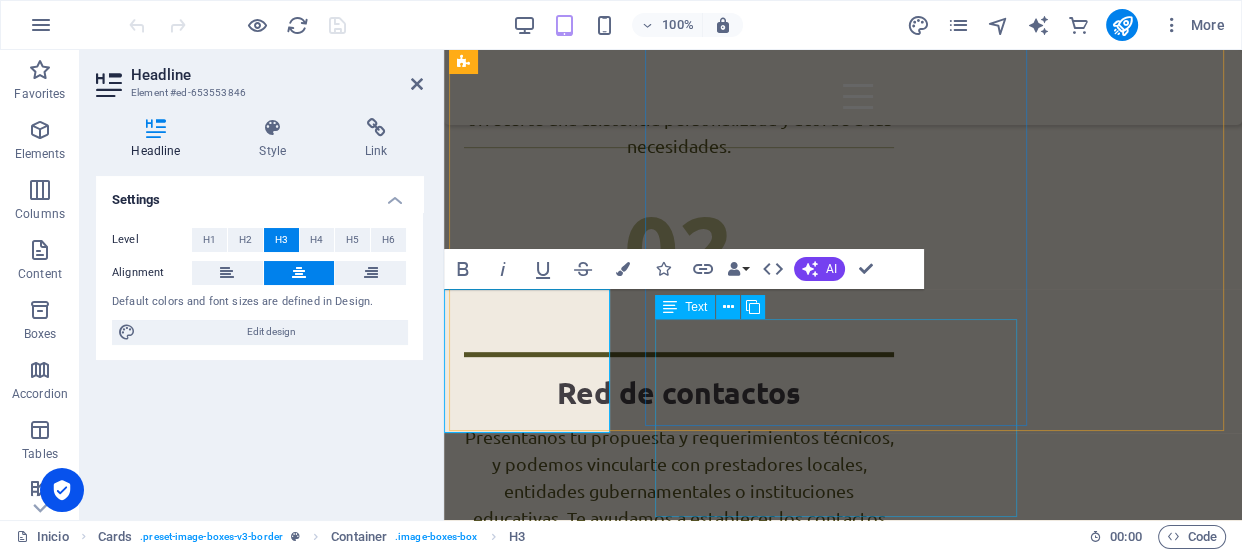 scroll, scrollTop: 1050, scrollLeft: 0, axis: vertical 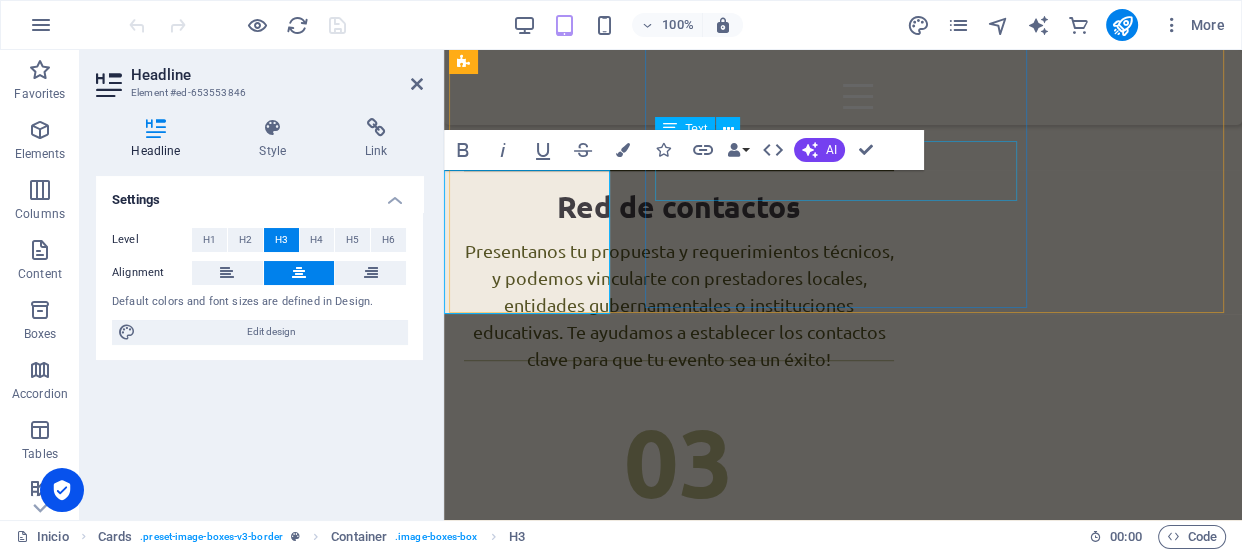 click on "Postulá" at bounding box center [679, 606] 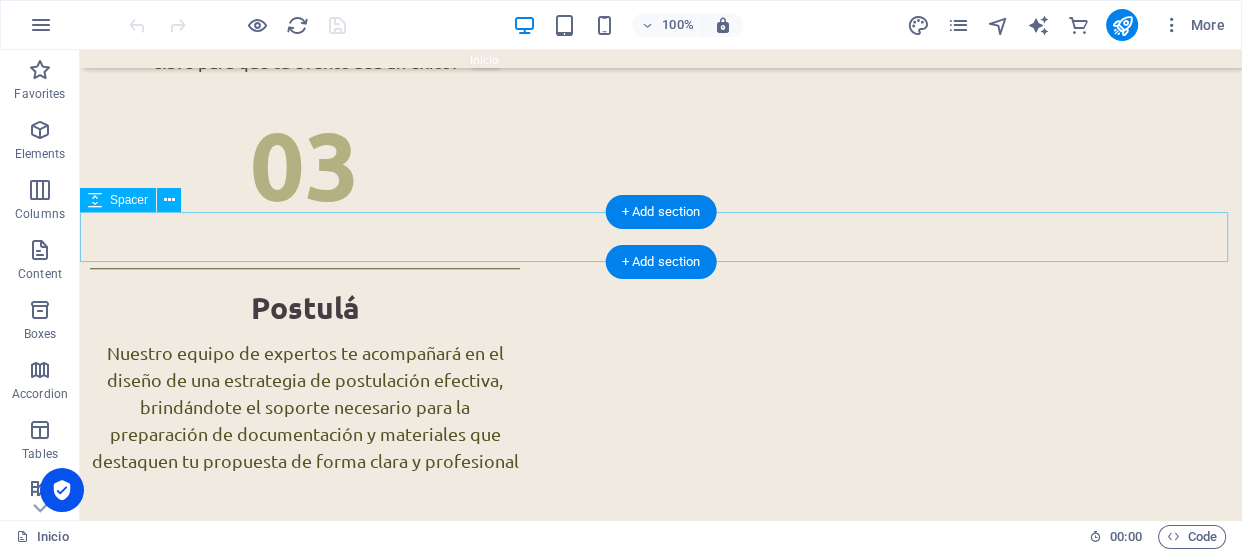 scroll, scrollTop: 1601, scrollLeft: 0, axis: vertical 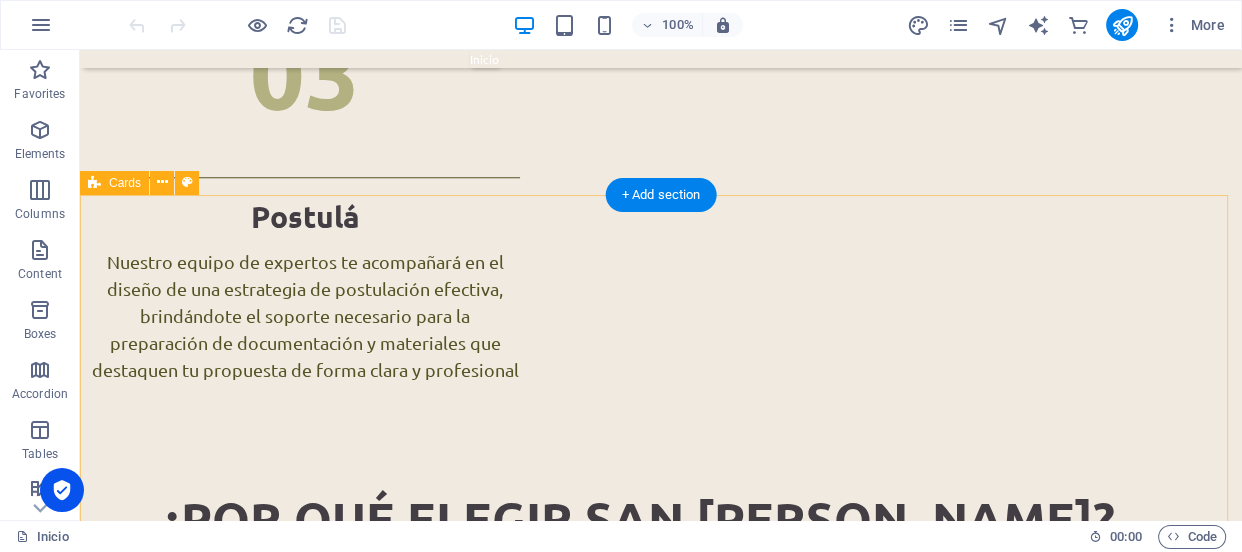 click on "Nuestro Barrio de Eventos [GEOGRAPHIC_DATA][PERSON_NAME] es una de las ciudades más modernas del país, cuenta con un "[GEOGRAPHIC_DATA]", en el que, en un radio de 10 cuadras se encuentran importantes museos, salas, salones, auditorios, teatros, centros de convenciones, restaurantes y hoteles:   Ingresá al mapa de la ciudad Infraestructura Deportiva [GEOGRAPHIC_DATA][PERSON_NAME] es un destino deportivo de alto nivel, sede de grandes eventos nacionales e internacionales. Ha albergado la Copa [PERSON_NAME], World Superbike, el Mundial de Kayak, la Vuelta Ciclística Internacional, la Copa Sudamericana de BMX, Ironman, A1Padle, sede de la Copa América,Copa Mundial de Fútbol Sub-20, Americas Rugby Championship  Campeonato Sudamericano de Fútbol y grandes eventos automovilísticos, entre otros. Su infraestructura incluye estadios, circuitos y escenarios naturales únicos, con capacidad para más de 75.000 espectadores en eventos abiertos y  mas de 22.000 en espacios cerrados, consolidándola como un referente del deporte a nivel mundial. Ranking" at bounding box center (661, 906) 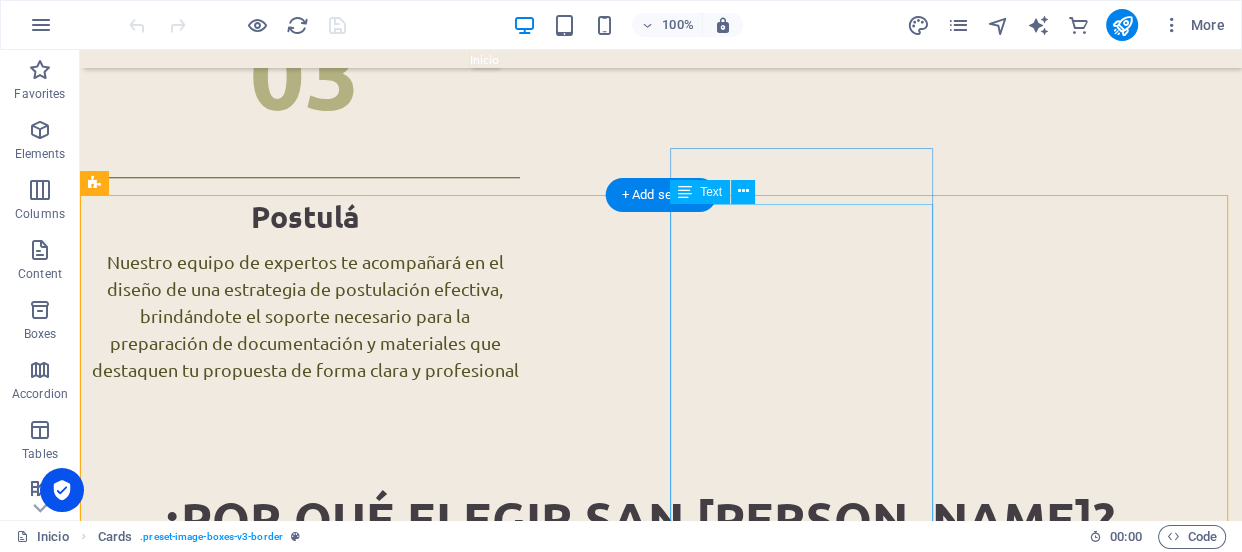 click on "#2 de 266 en Ferias y exposiciones #2 en Eventos deportivos internacionales  #3 en Incentivos y reuniones corporativas #7 Congresos y Convenciones de 266 sedes #9 lugar a nivel nacional de acuerdo al Anuario estadístico 2022 del OETR de la [GEOGRAPHIC_DATA]. # Ranking internacional de ICCA Argentina ocupa el puesto 27 a nivel mundial. [GEOGRAPHIC_DATA][PERSON_NAME] es una de las 18 sedes que integran este ranking" at bounding box center [213, 2696] 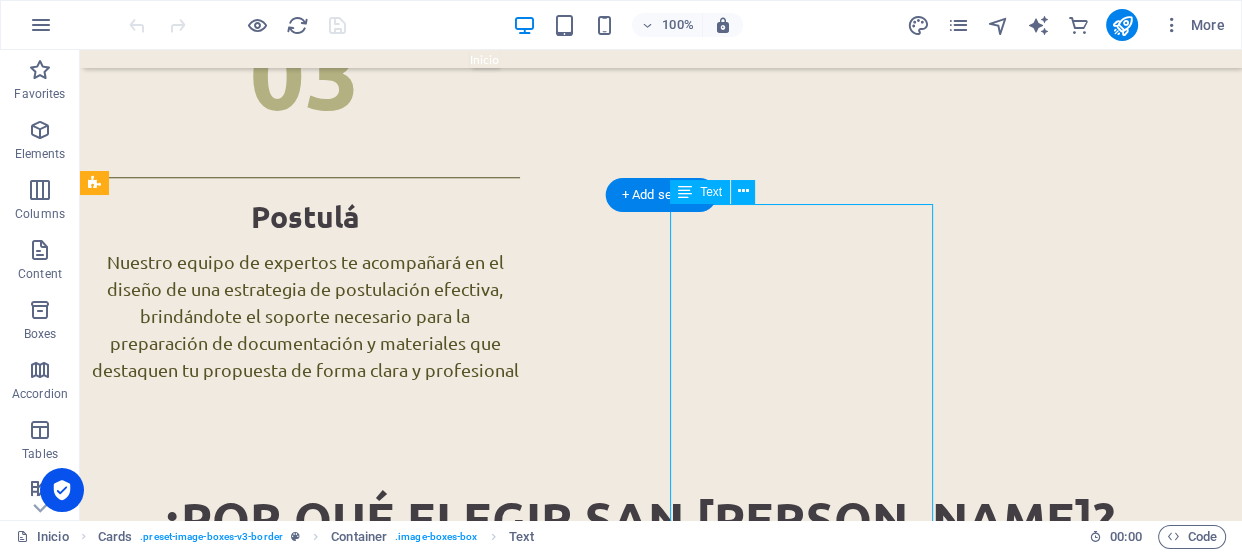 click on "#2 de 266 en Ferias y exposiciones #2 en Eventos deportivos internacionales  #3 en Incentivos y reuniones corporativas #7 Congresos y Convenciones de 266 sedes #9 lugar a nivel nacional de acuerdo al Anuario estadístico 2022 del OETR de la [GEOGRAPHIC_DATA]. # Ranking internacional de ICCA Argentina ocupa el puesto 27 a nivel mundial. [GEOGRAPHIC_DATA][PERSON_NAME] es una de las 18 sedes que integran este ranking" at bounding box center [213, 2696] 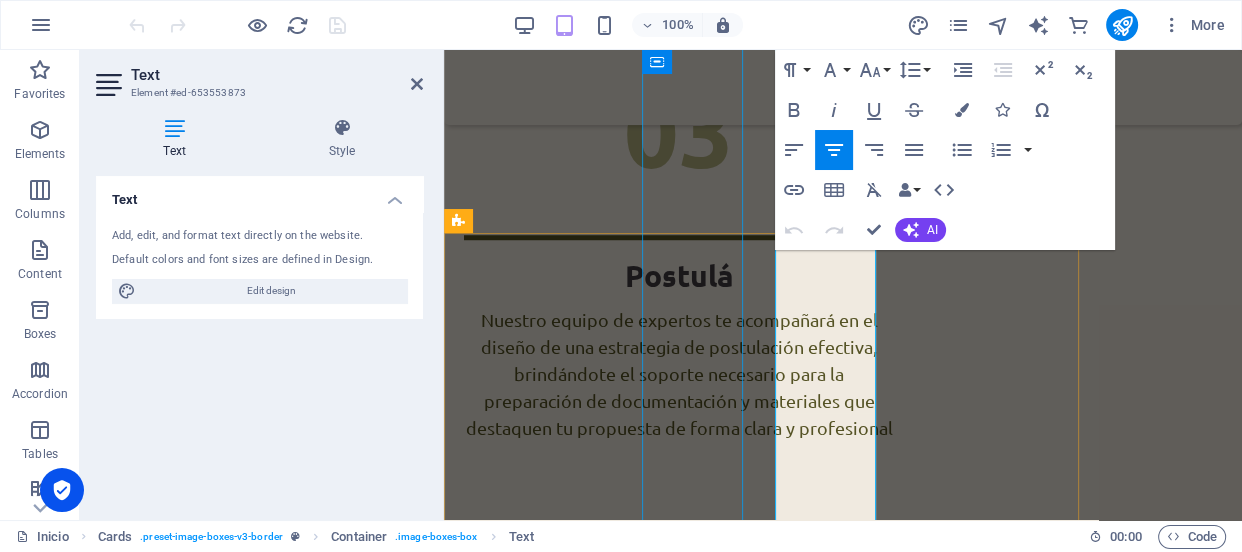 scroll, scrollTop: 1446, scrollLeft: 0, axis: vertical 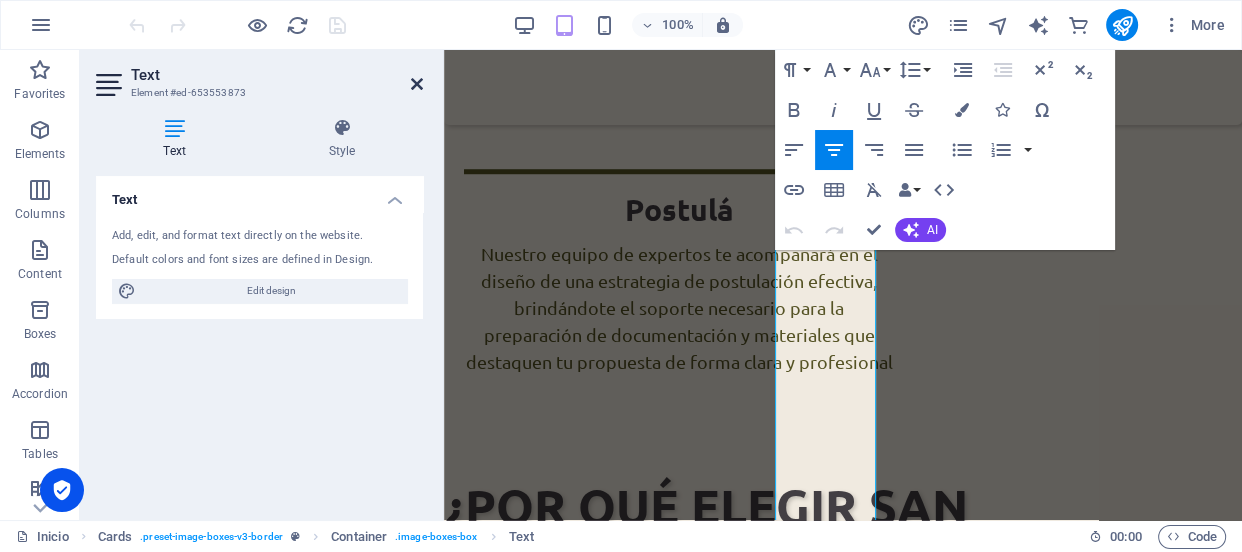 click at bounding box center [417, 84] 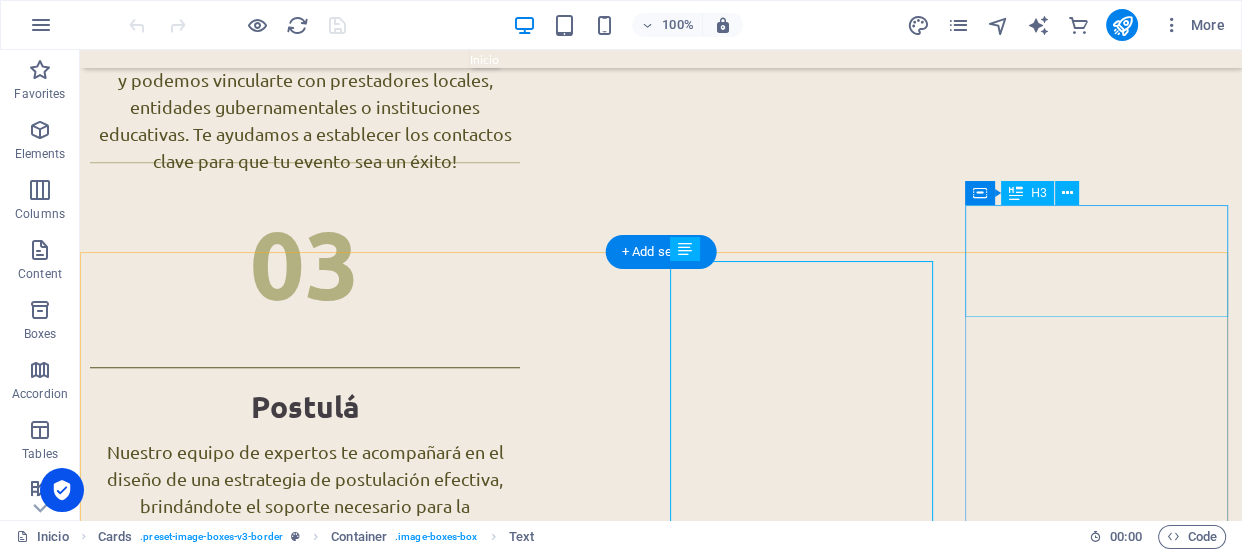 scroll, scrollTop: 1544, scrollLeft: 0, axis: vertical 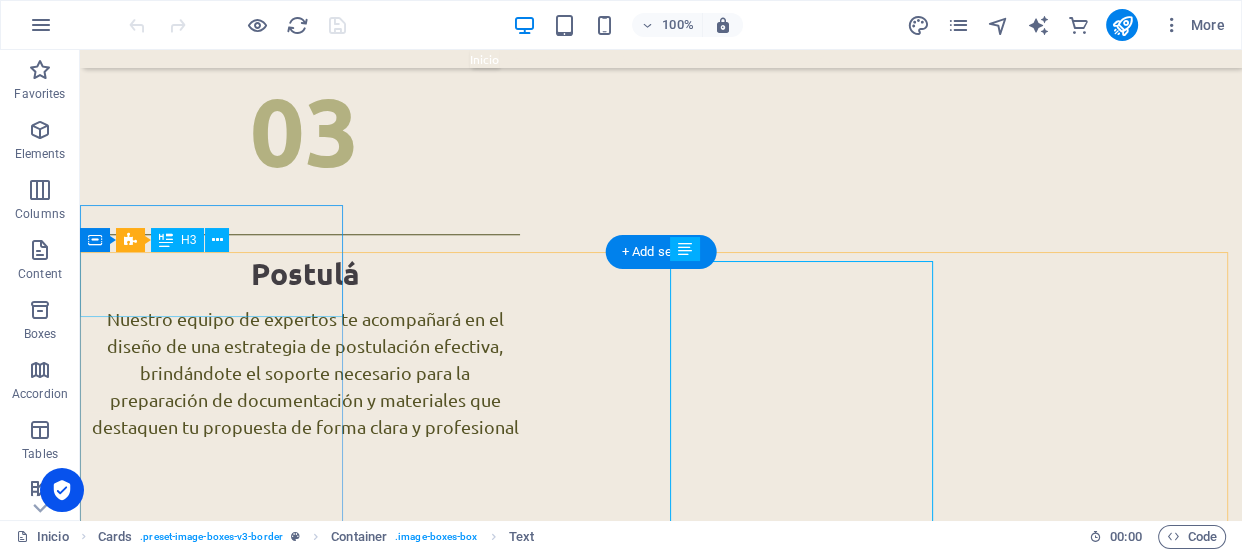 click on "Nuestro Barrio de Eventos" at bounding box center [305, 744] 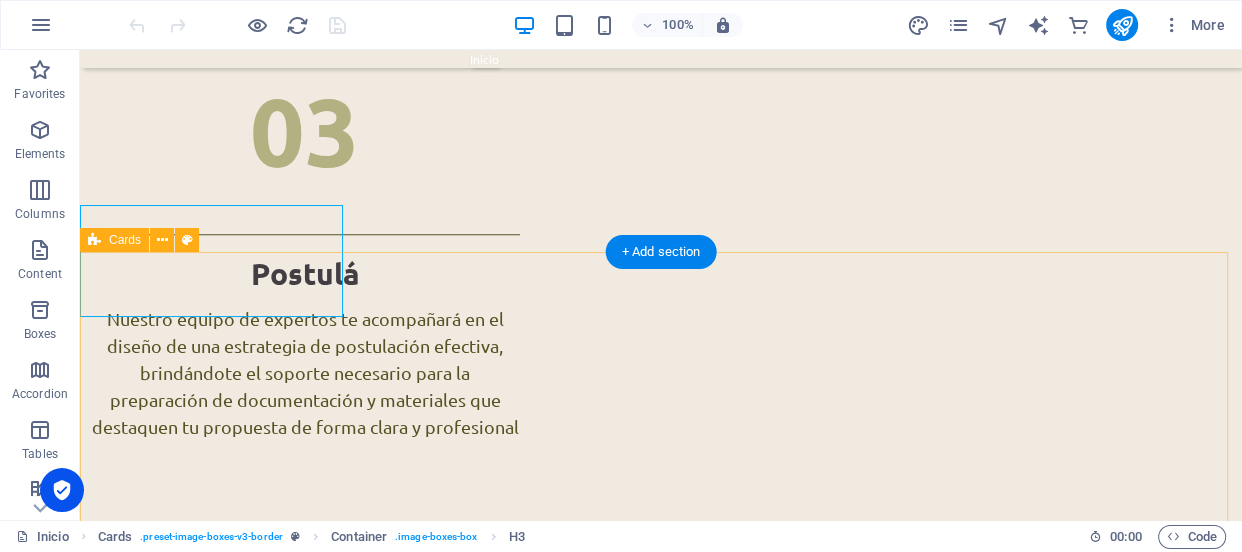 click on "Nuestro Barrio de Eventos [GEOGRAPHIC_DATA][PERSON_NAME] es una de las ciudades más modernas del país, cuenta con un "[GEOGRAPHIC_DATA]", en el que, en un radio de 10 cuadras se encuentran importantes museos, salas, salones, auditorios, teatros, centros de convenciones, restaurantes y hoteles:   Ingresá al mapa de la ciudad Infraestructura Deportiva [GEOGRAPHIC_DATA][PERSON_NAME] es un destino deportivo de alto nivel, sede de grandes eventos nacionales e internacionales. Ha albergado la Copa [PERSON_NAME], World Superbike, el Mundial de Kayak, la Vuelta Ciclística Internacional, la Copa Sudamericana de BMX, Ironman, A1Padle, sede de la Copa América,Copa Mundial de Fútbol Sub-20, Americas Rugby Championship  Campeonato Sudamericano de Fútbol y grandes eventos automovilísticos, entre otros. Su infraestructura incluye estadios, circuitos y escenarios naturales únicos, con capacidad para más de 75.000 espectadores en eventos abiertos y  mas de 22.000 en espacios cerrados, consolidándola como un referente del deporte a nivel mundial. Ranking" at bounding box center (661, 963) 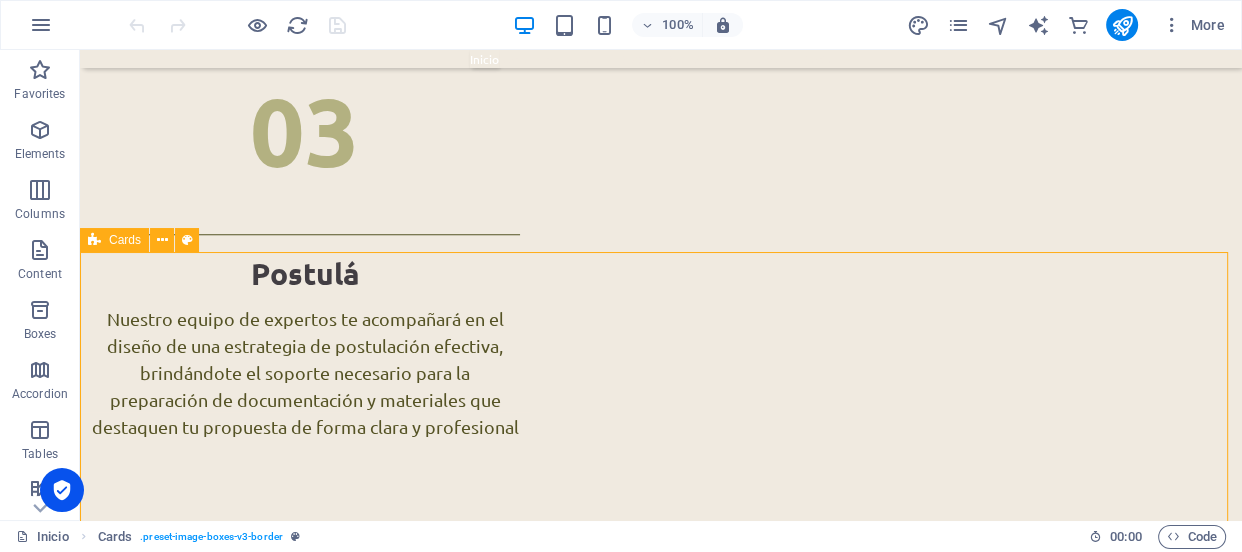 click at bounding box center (94, 240) 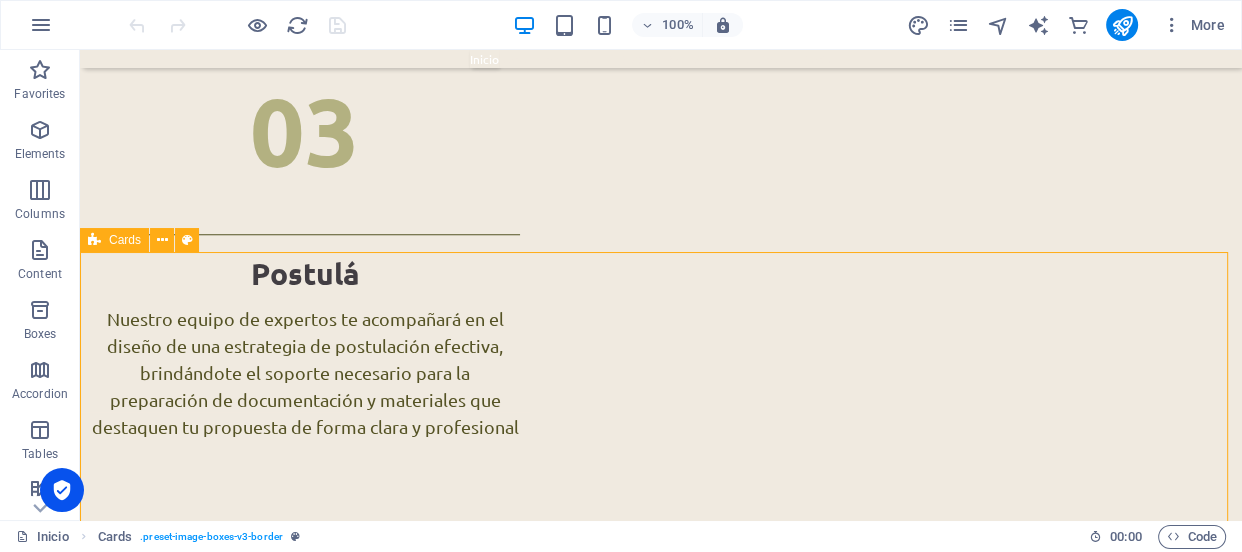 click at bounding box center [94, 240] 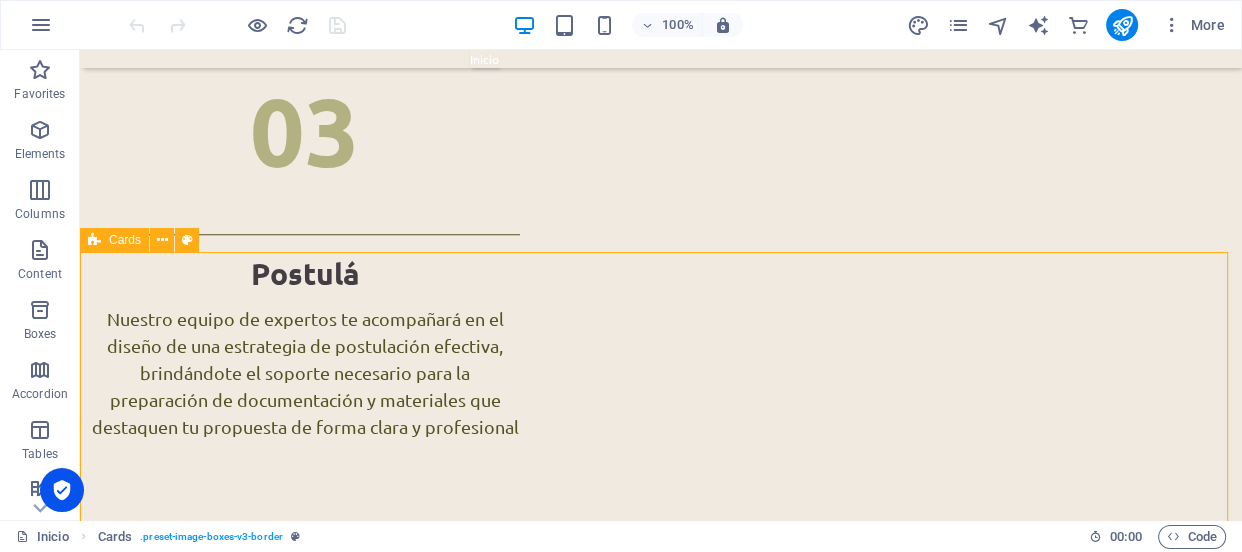 select on "px" 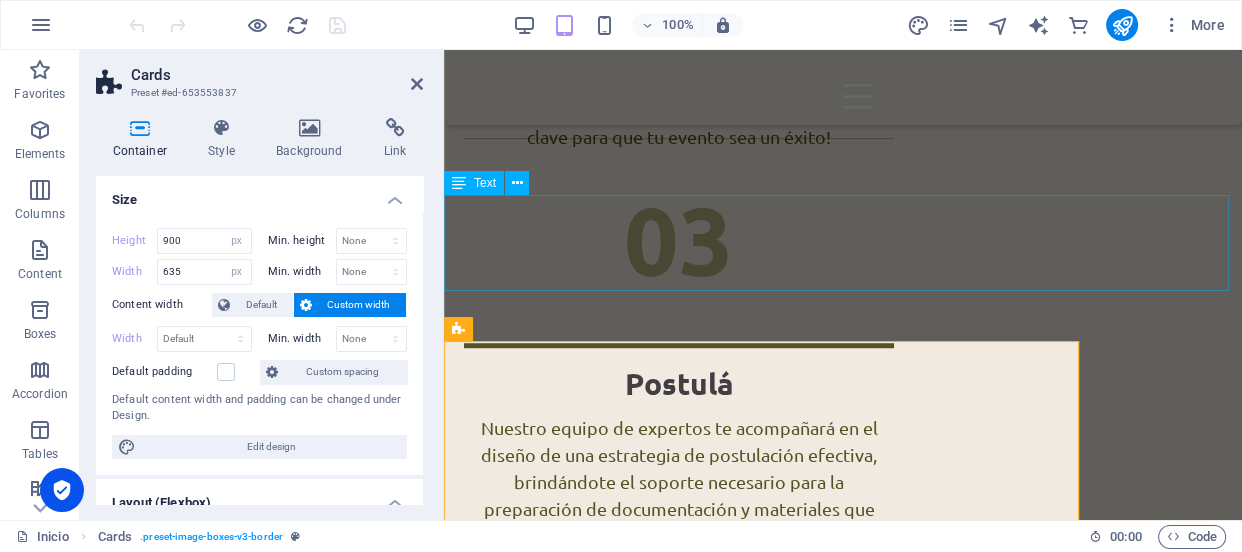 scroll, scrollTop: 1360, scrollLeft: 0, axis: vertical 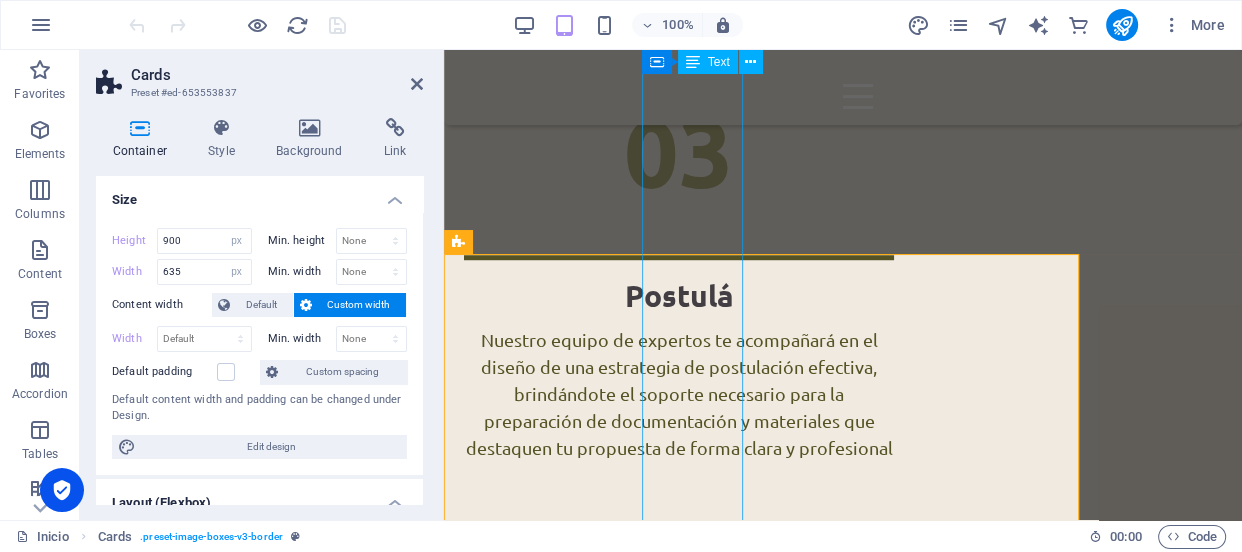 click on "[GEOGRAPHIC_DATA][PERSON_NAME] es un destino deportivo de alto nivel, sede de grandes eventos nacionales e internacionales. Ha albergado la Copa [PERSON_NAME], World Superbike, el Mundial de Kayak, la Vuelta Ciclística Internacional, la Copa Sudamericana de BMX, Ironman, A1Padle, sede de la Copa América,Copa Mundial de Fútbol Sub-20, Americas Rugby Championship  Campeonato Sudamericano de Fútbol y grandes eventos automovilísticos, entre otros. Su infraestructura incluye estadios, circuitos y escenarios naturales únicos, con capacidad para más de 75.000 espectadores en eventos abiertos y  mas de 22.000 en espacios cerrados, consolidándola como un referente del deporte a nivel mundial." at bounding box center [494, 2319] 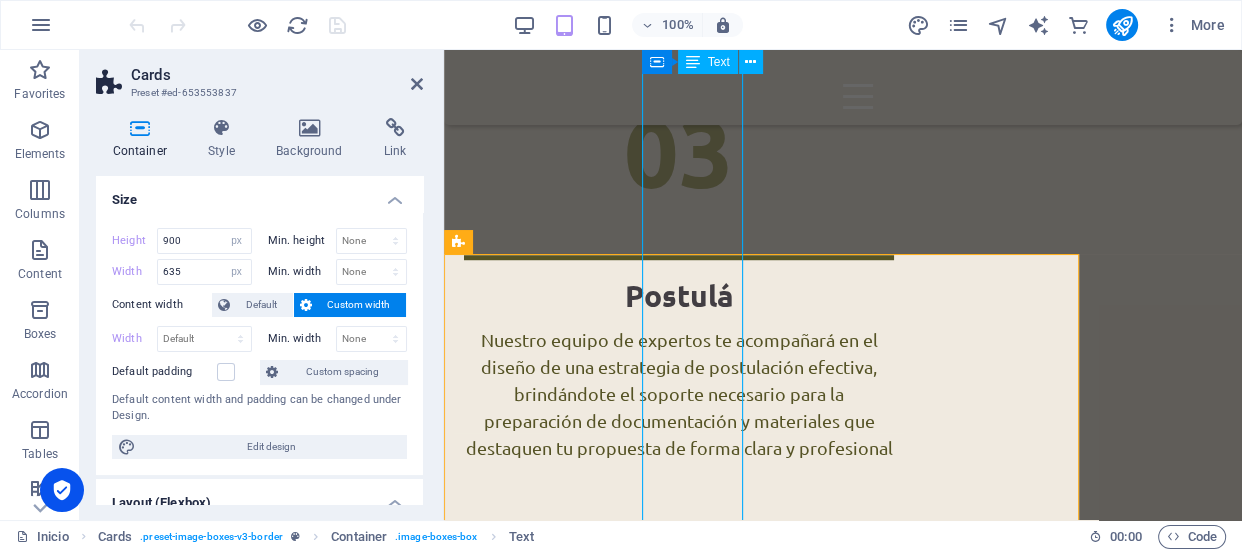click on "[GEOGRAPHIC_DATA][PERSON_NAME] es un destino deportivo de alto nivel, sede de grandes eventos nacionales e internacionales. Ha albergado la Copa [PERSON_NAME], World Superbike, el Mundial de Kayak, la Vuelta Ciclística Internacional, la Copa Sudamericana de BMX, Ironman, A1Padle, sede de la Copa América,Copa Mundial de Fútbol Sub-20, Americas Rugby Championship  Campeonato Sudamericano de Fútbol y grandes eventos automovilísticos, entre otros. Su infraestructura incluye estadios, circuitos y escenarios naturales únicos, con capacidad para más de 75.000 espectadores en eventos abiertos y  mas de 22.000 en espacios cerrados, consolidándola como un referente del deporte a nivel mundial." at bounding box center (494, 2319) 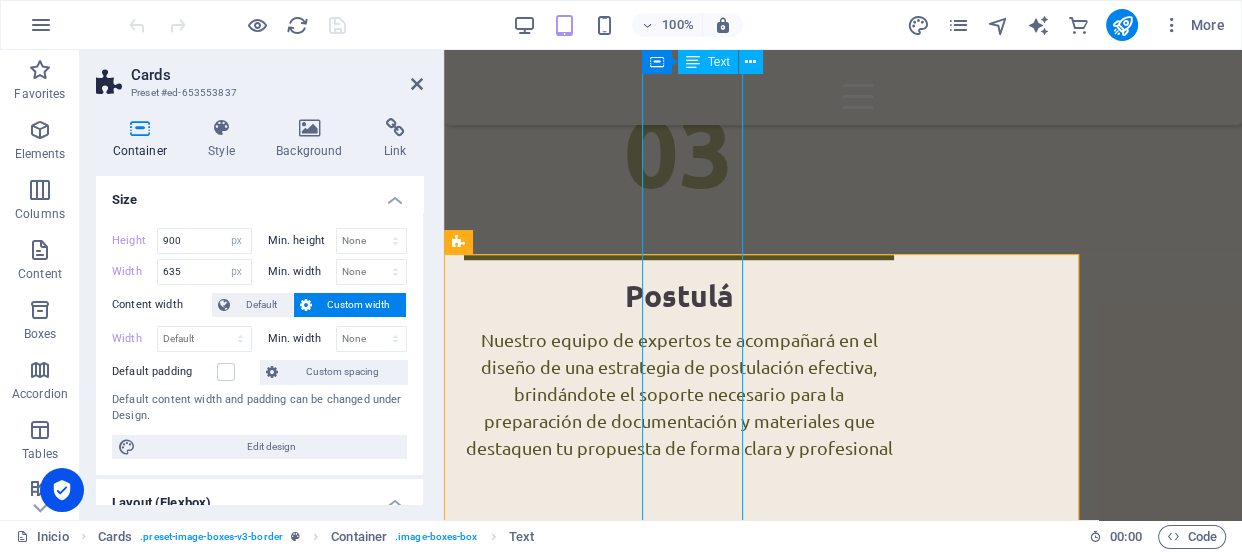 click on "[GEOGRAPHIC_DATA][PERSON_NAME] es un destino deportivo de alto nivel, sede de grandes eventos nacionales e internacionales. Ha albergado la Copa [PERSON_NAME], World Superbike, el Mundial de Kayak, la Vuelta Ciclística Internacional, la Copa Sudamericana de BMX, Ironman, A1Padle, sede de la Copa América,Copa Mundial de Fútbol Sub-20, Americas Rugby Championship  Campeonato Sudamericano de Fútbol y grandes eventos automovilísticos, entre otros. Su infraestructura incluye estadios, circuitos y escenarios naturales únicos, con capacidad para más de 75.000 espectadores en eventos abiertos y  mas de 22.000 en espacios cerrados, consolidándola como un referente del deporte a nivel mundial." at bounding box center [494, 2319] 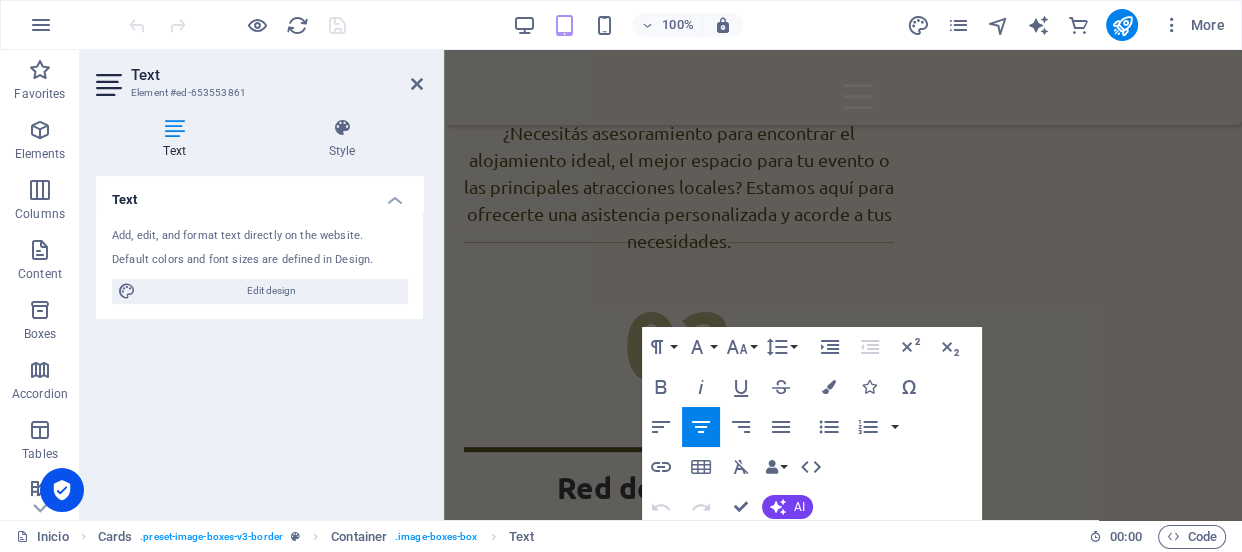 scroll, scrollTop: 675, scrollLeft: 0, axis: vertical 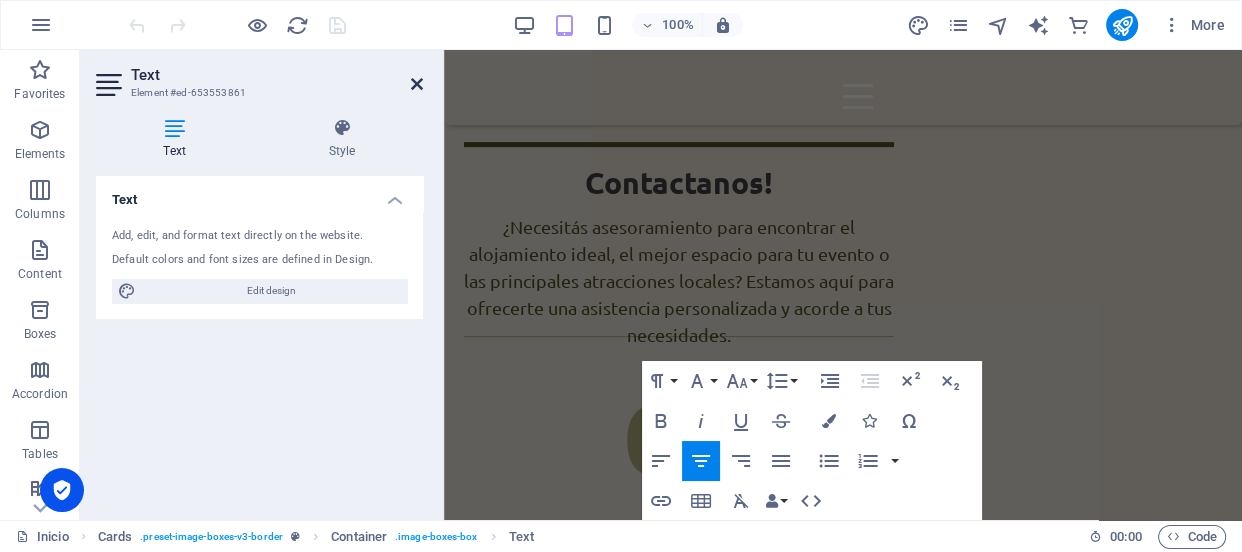 click at bounding box center (417, 84) 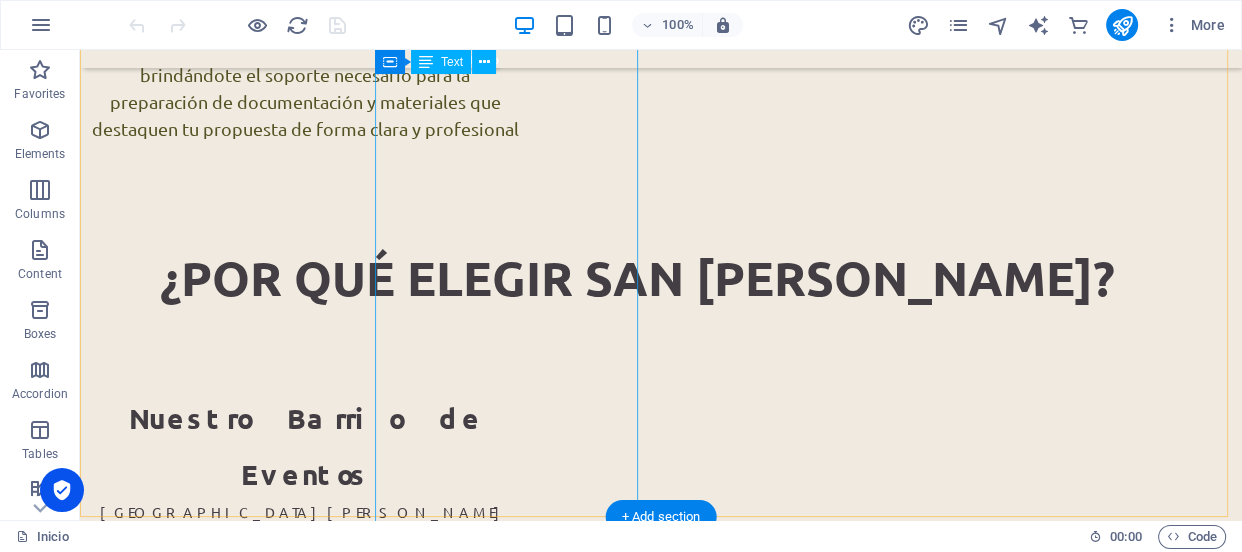 scroll, scrollTop: 1660, scrollLeft: 0, axis: vertical 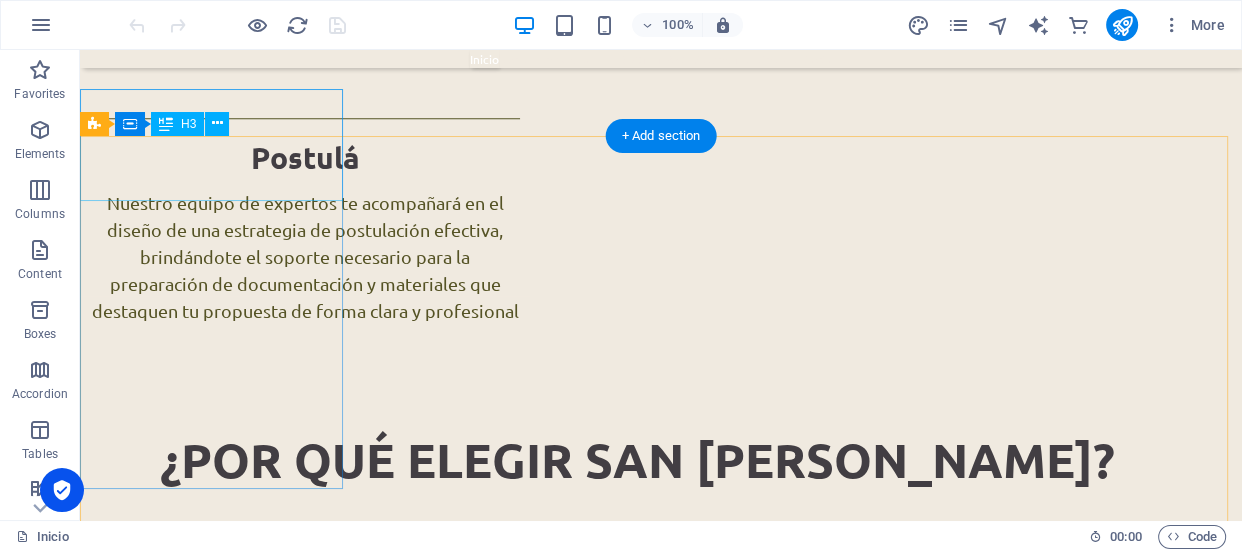 click on "Nuestro Barrio de Eventos" at bounding box center (305, 628) 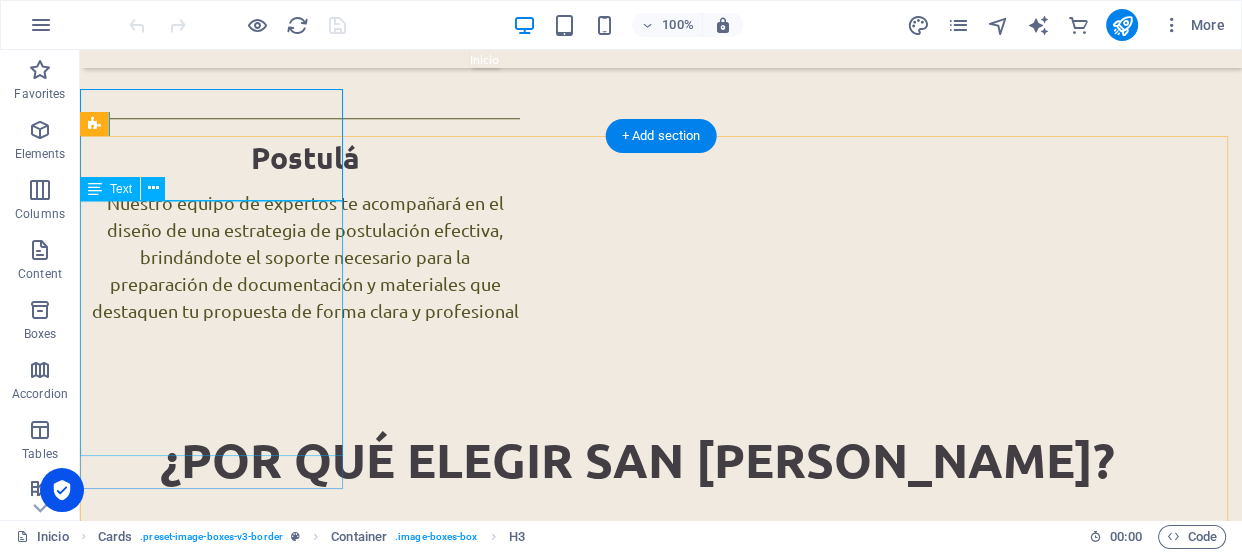 click on "[GEOGRAPHIC_DATA][PERSON_NAME] es una de las ciudades más modernas del país, cuenta con un "[GEOGRAPHIC_DATA]", en el que, en un radio de 10 cuadras se encuentran importantes museos, salas, salones, auditorios, teatros, centros de convenciones, restaurantes y hoteles:   Ingresá al mapa de la ciudad" at bounding box center [305, 814] 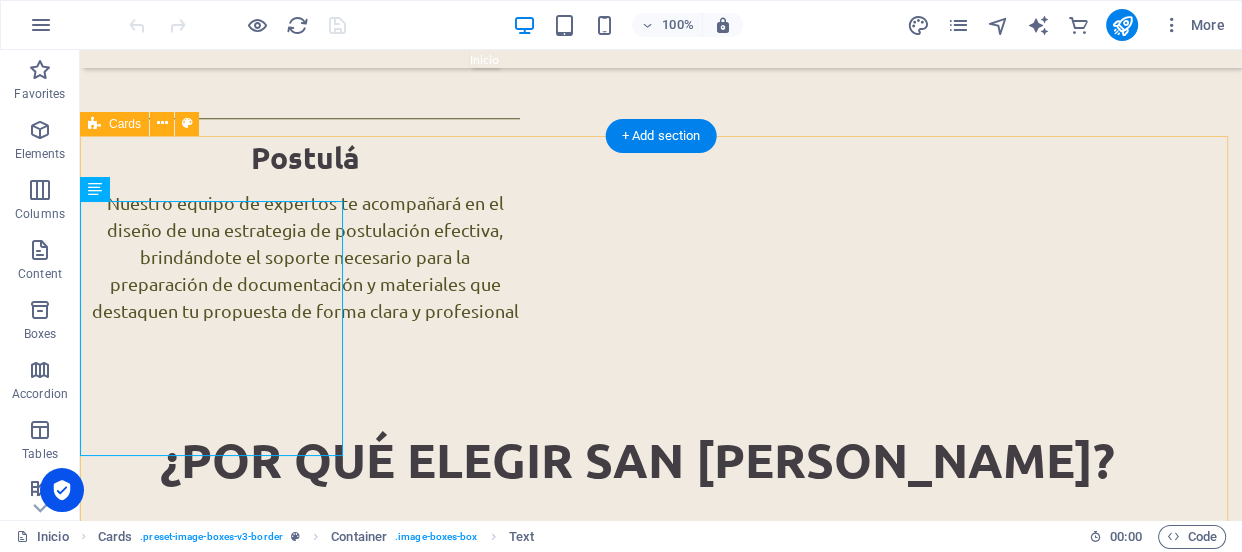 click on "Nuestro Barrio de Eventos [GEOGRAPHIC_DATA][PERSON_NAME] es una de las ciudades más modernas del país, cuenta con un "[GEOGRAPHIC_DATA]", en el que, en un radio de 10 cuadras se encuentran importantes museos, salas, salones, auditorios, teatros, centros de convenciones, restaurantes y hoteles:   Ingresá al mapa de la ciudad Infraestructura Deportiva [GEOGRAPHIC_DATA][PERSON_NAME] es un destino deportivo de alto nivel, sede de grandes eventos nacionales e internacionales. Ha albergado la Copa [PERSON_NAME], World Superbike, el Mundial de Kayak, la Vuelta Ciclística Internacional, la Copa Sudamericana de BMX, Ironman, A1Padle, sede de la Copa América,Copa Mundial de Fútbol Sub-20, Americas Rugby Championship  Campeonato Sudamericano de Fútbol y grandes eventos automovilísticos, entre otros. Su infraestructura incluye estadios, circuitos y escenarios naturales únicos, con capacidad para más de 75.000 espectadores en eventos abiertos y  mas de 22.000 en espacios cerrados, consolidándola como un referente del deporte a nivel mundial. Ranking" at bounding box center [661, 847] 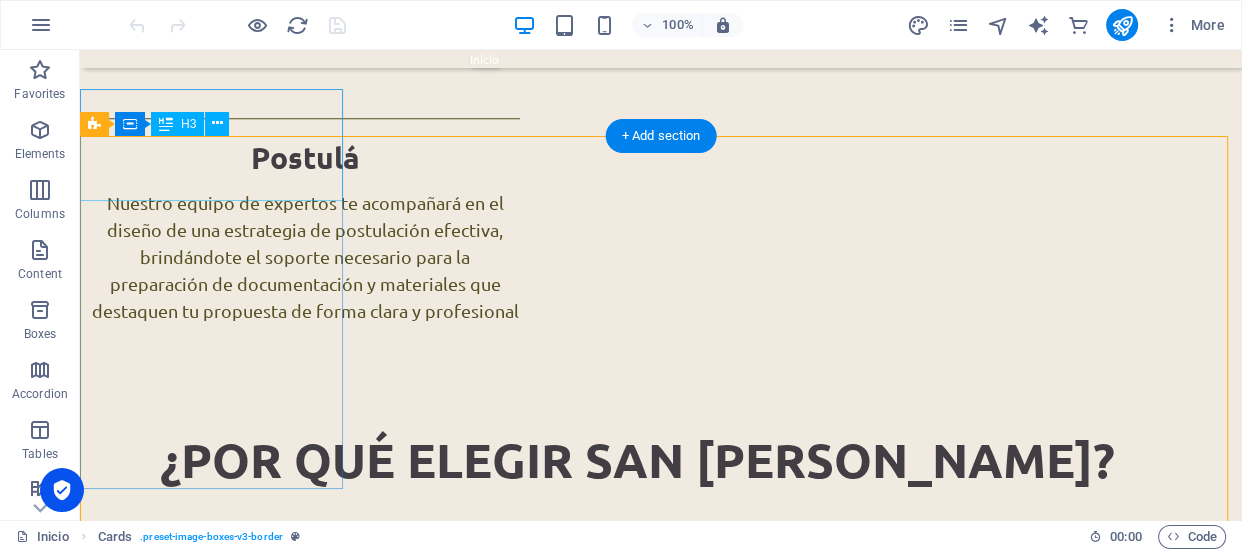 click on "Nuestro Barrio de Eventos" at bounding box center (305, 628) 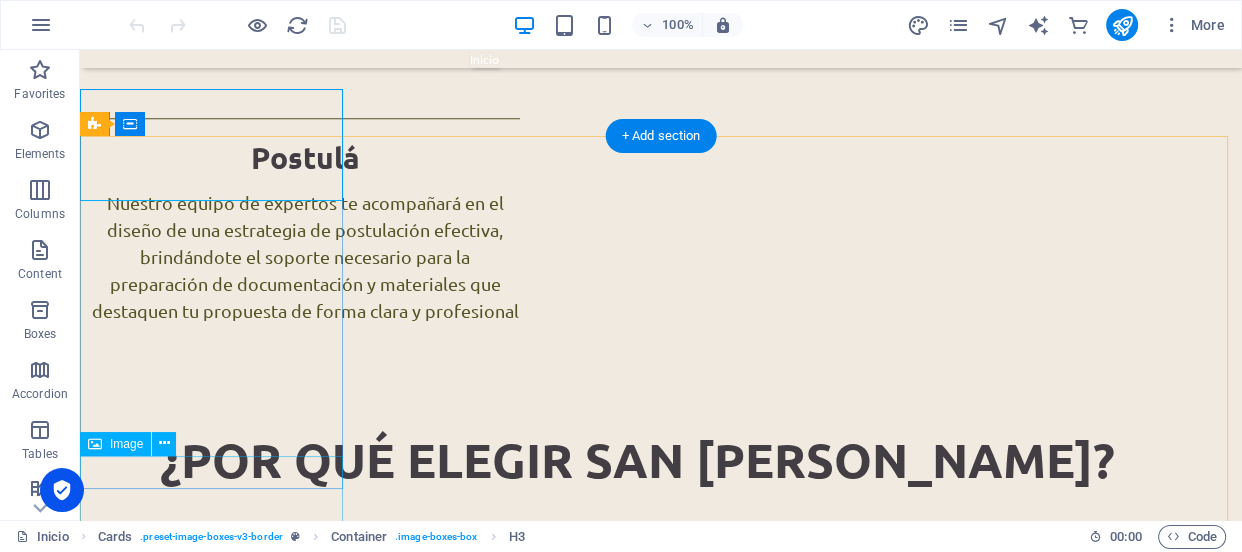 click at bounding box center [305, 1042] 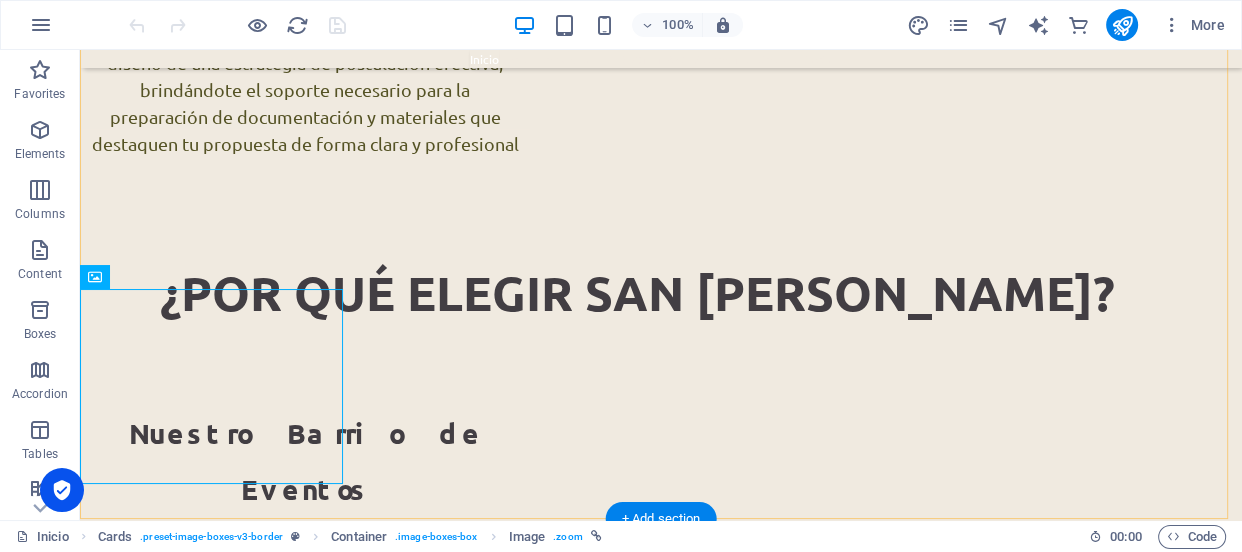 scroll, scrollTop: 1842, scrollLeft: 0, axis: vertical 